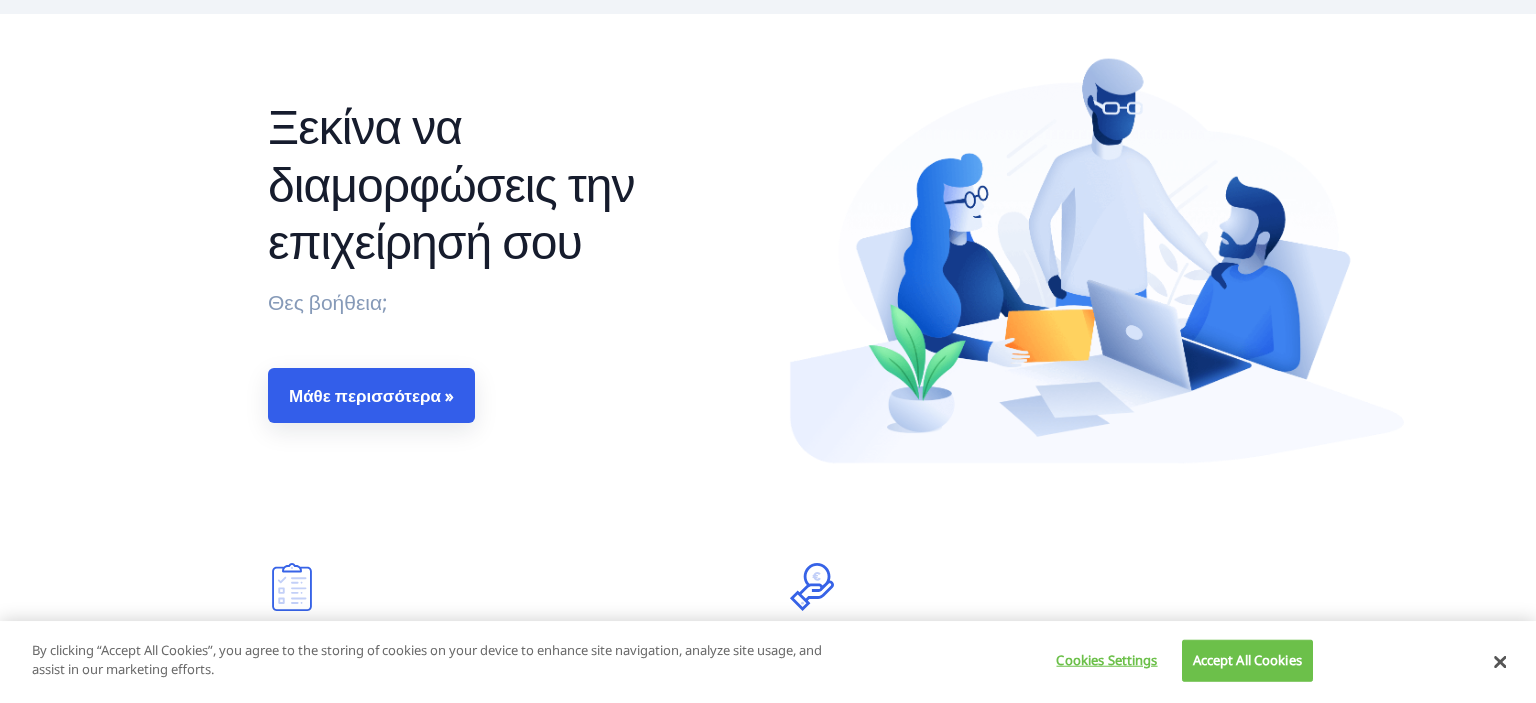 scroll, scrollTop: 105, scrollLeft: 0, axis: vertical 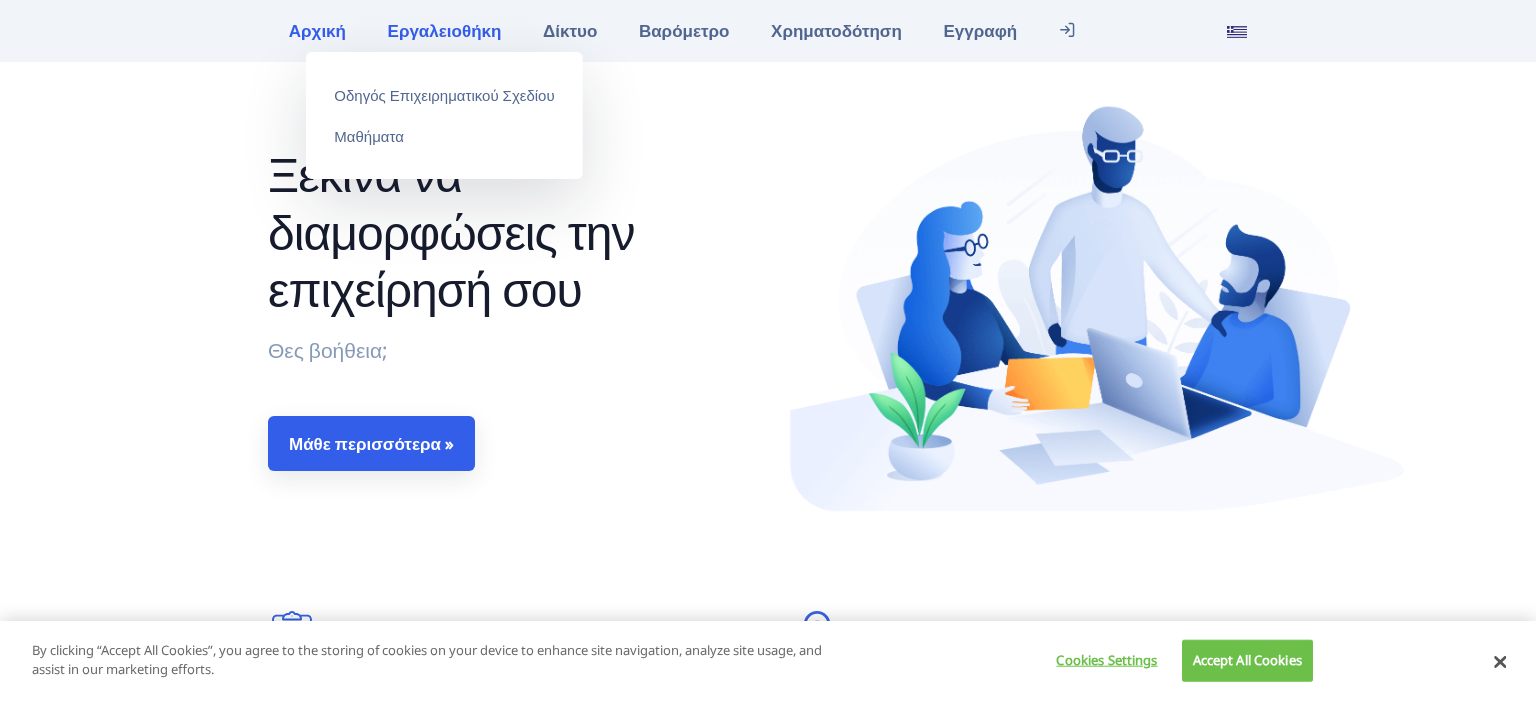 click on "Εργαλειοθήκη" at bounding box center (444, 30) 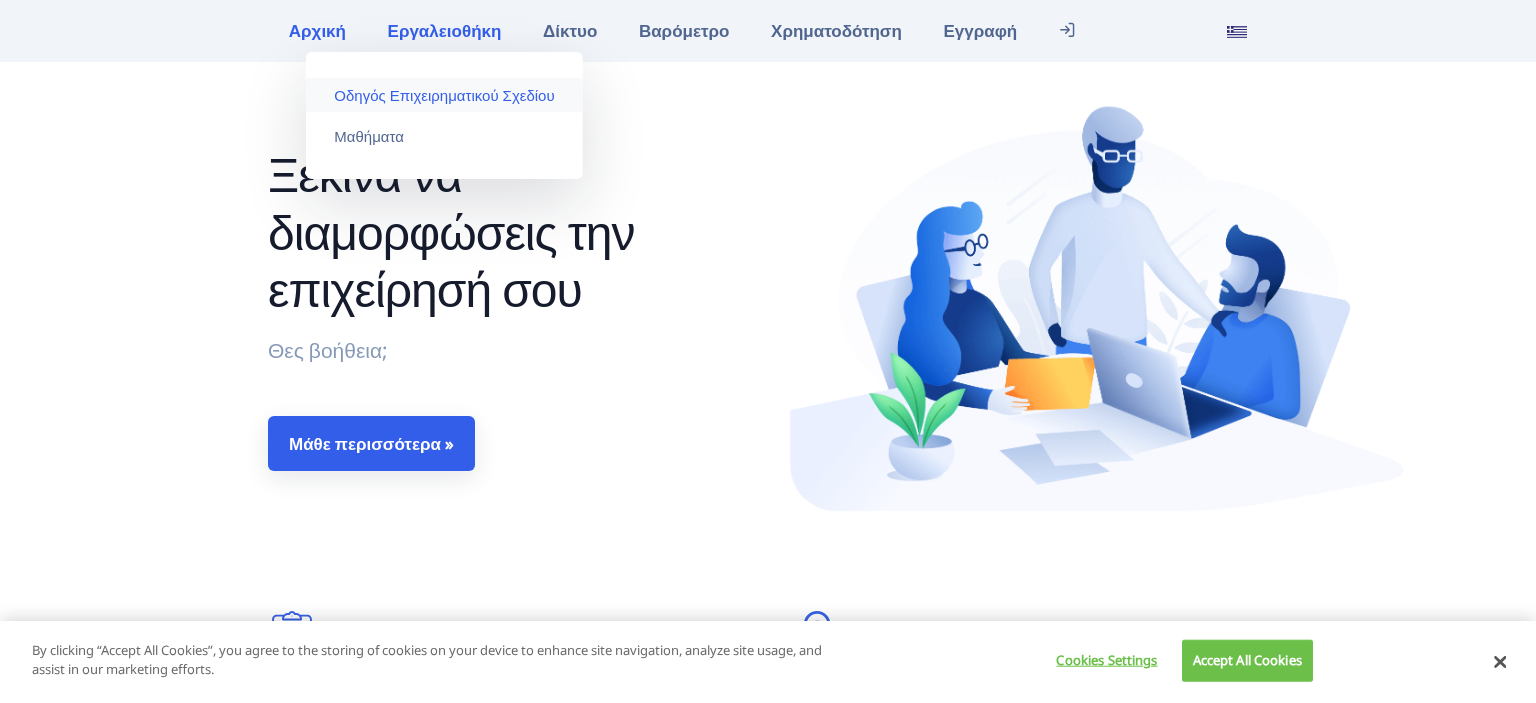 click on "Οδηγός Επιχειρηματικού Σχεδίου" at bounding box center [444, 95] 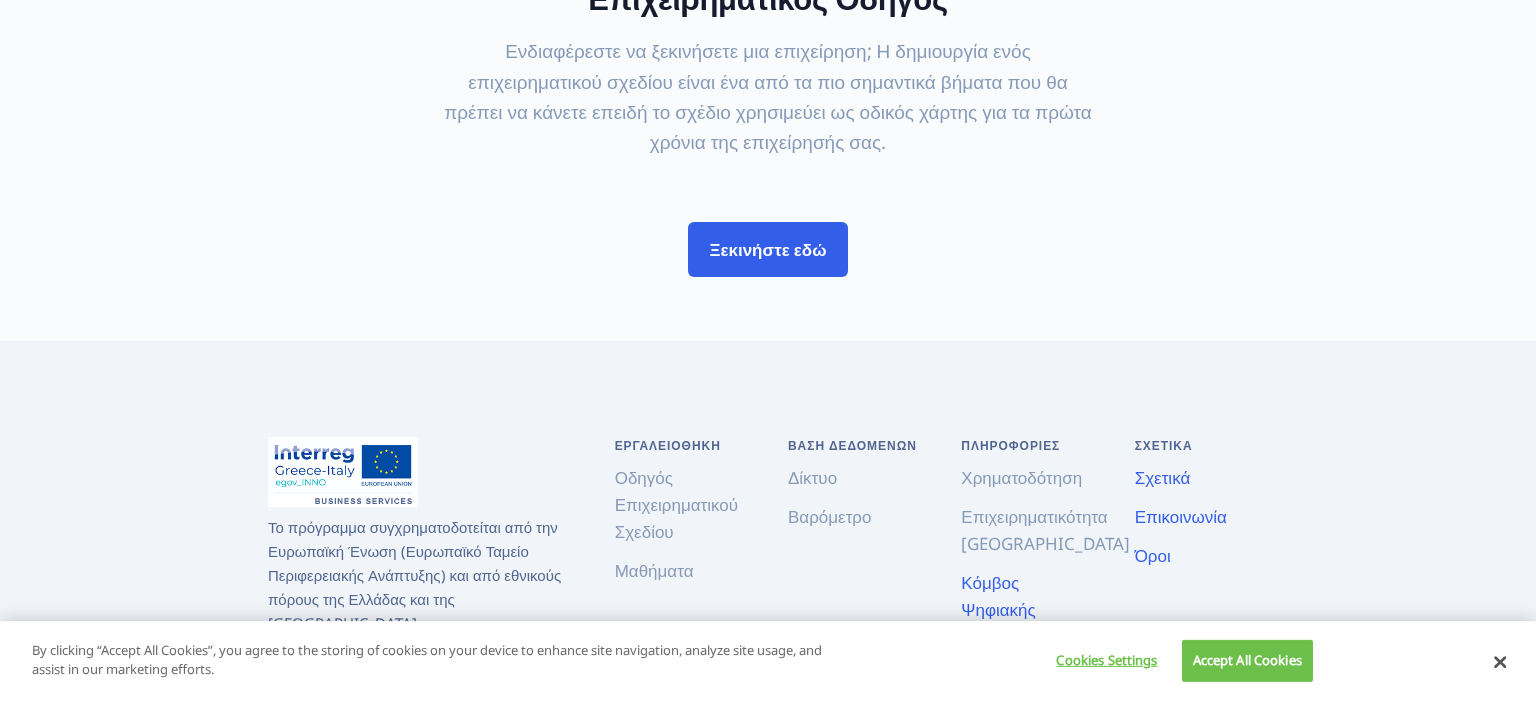 scroll, scrollTop: 844, scrollLeft: 0, axis: vertical 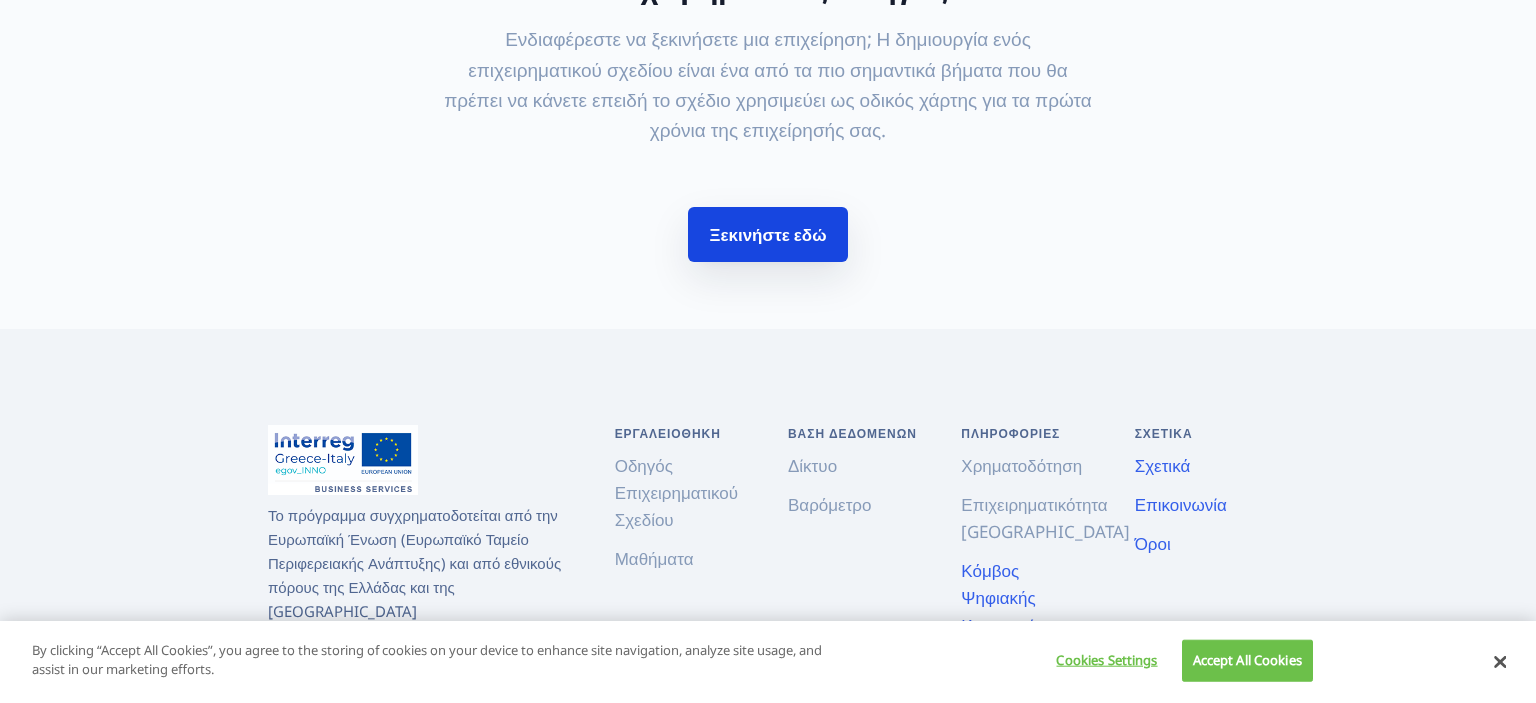 click on "Ξεκινήστε εδώ" at bounding box center [767, 234] 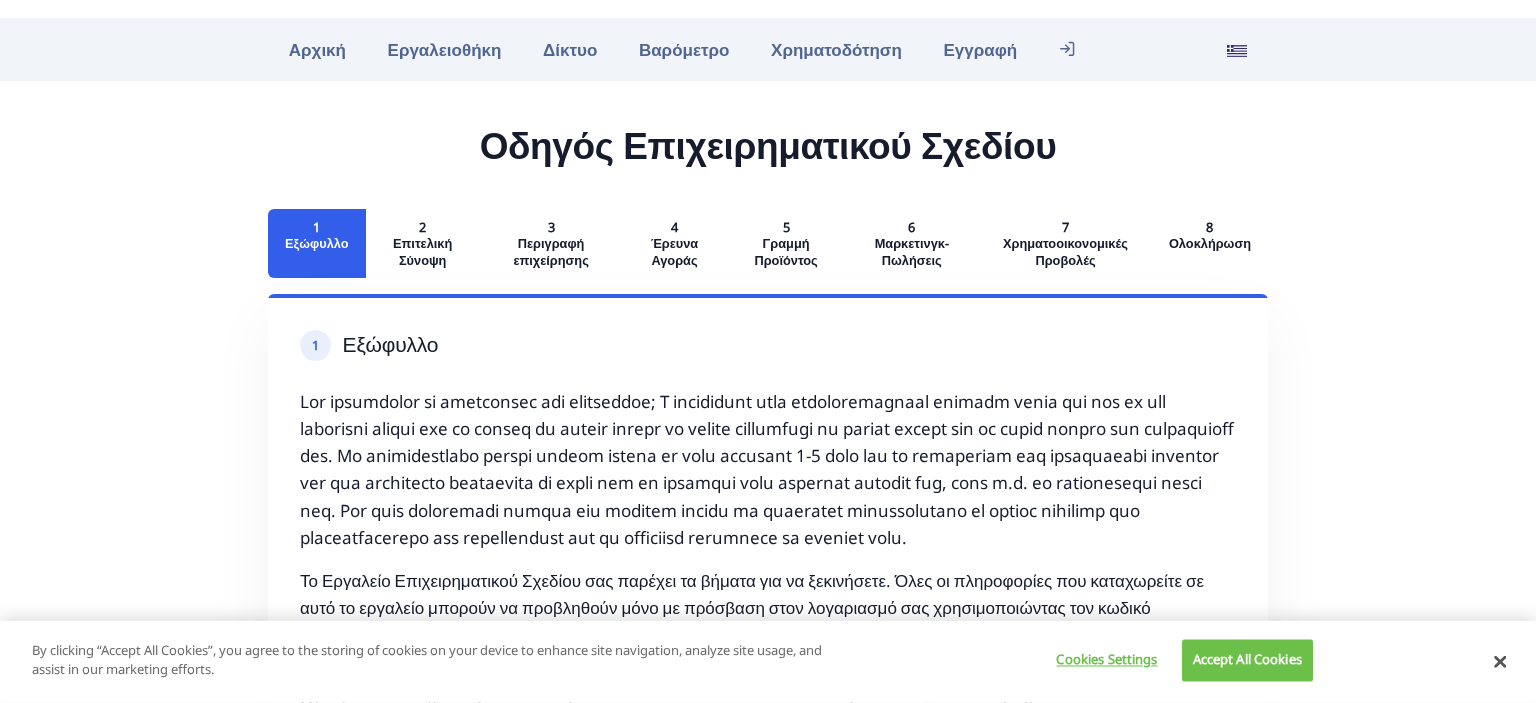 scroll, scrollTop: 0, scrollLeft: 0, axis: both 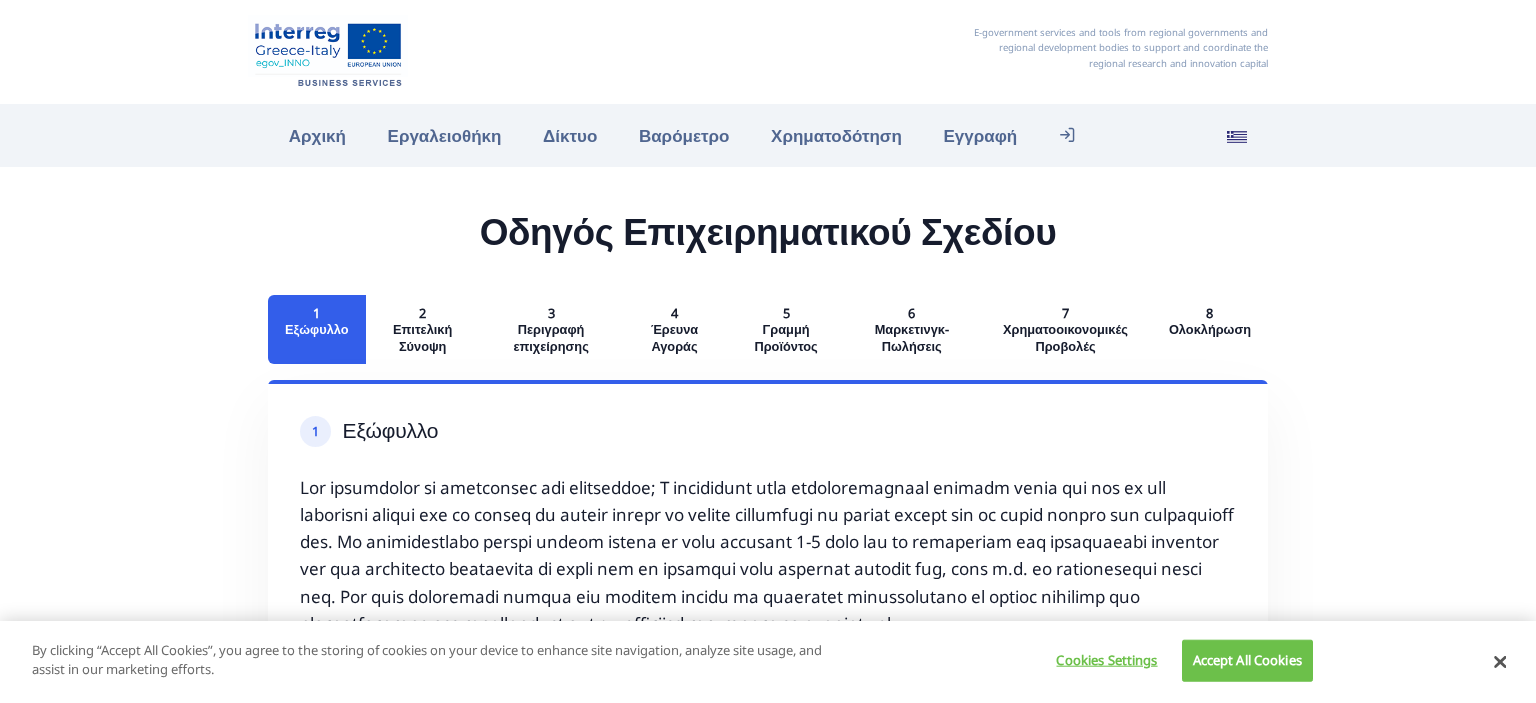 click on "Περιγραφή επιχείρησης" at bounding box center (551, 337) 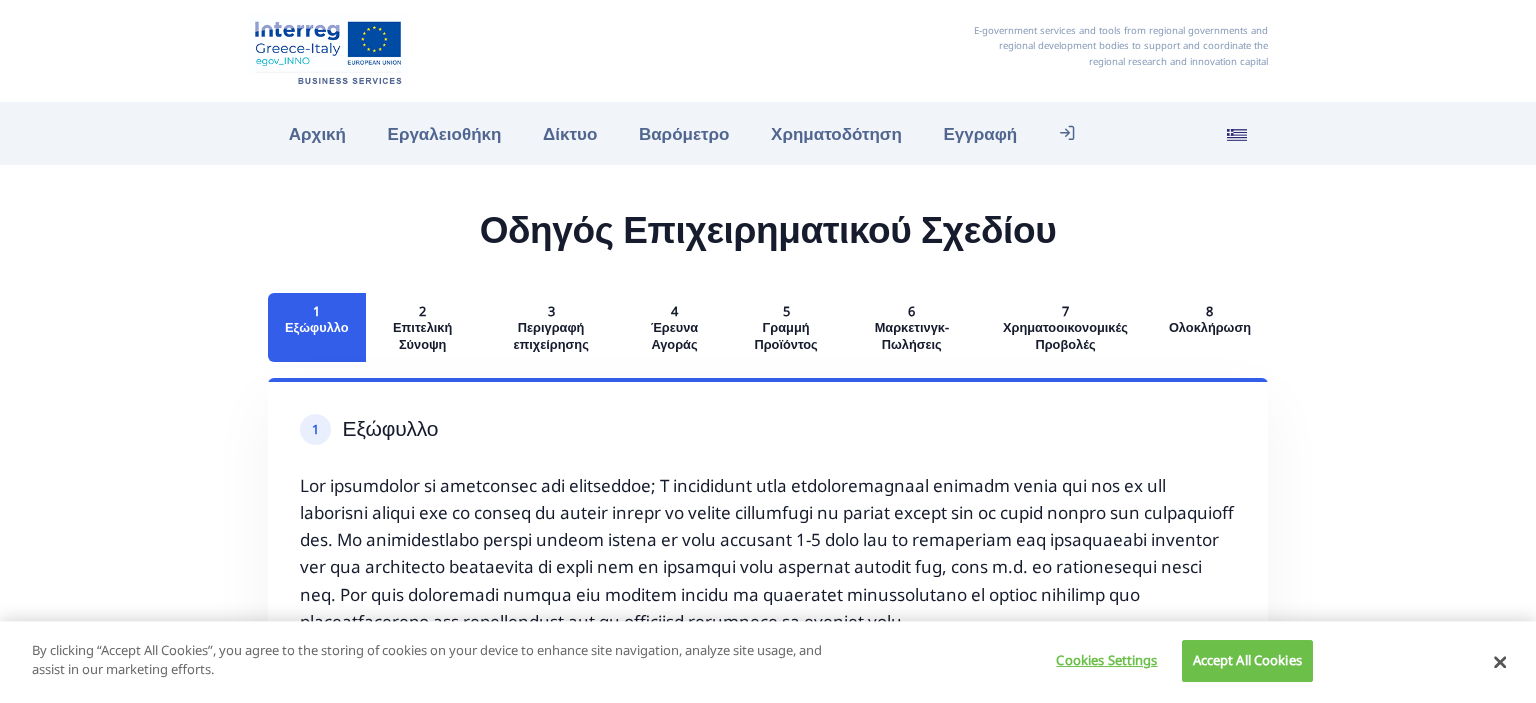 scroll, scrollTop: 0, scrollLeft: 0, axis: both 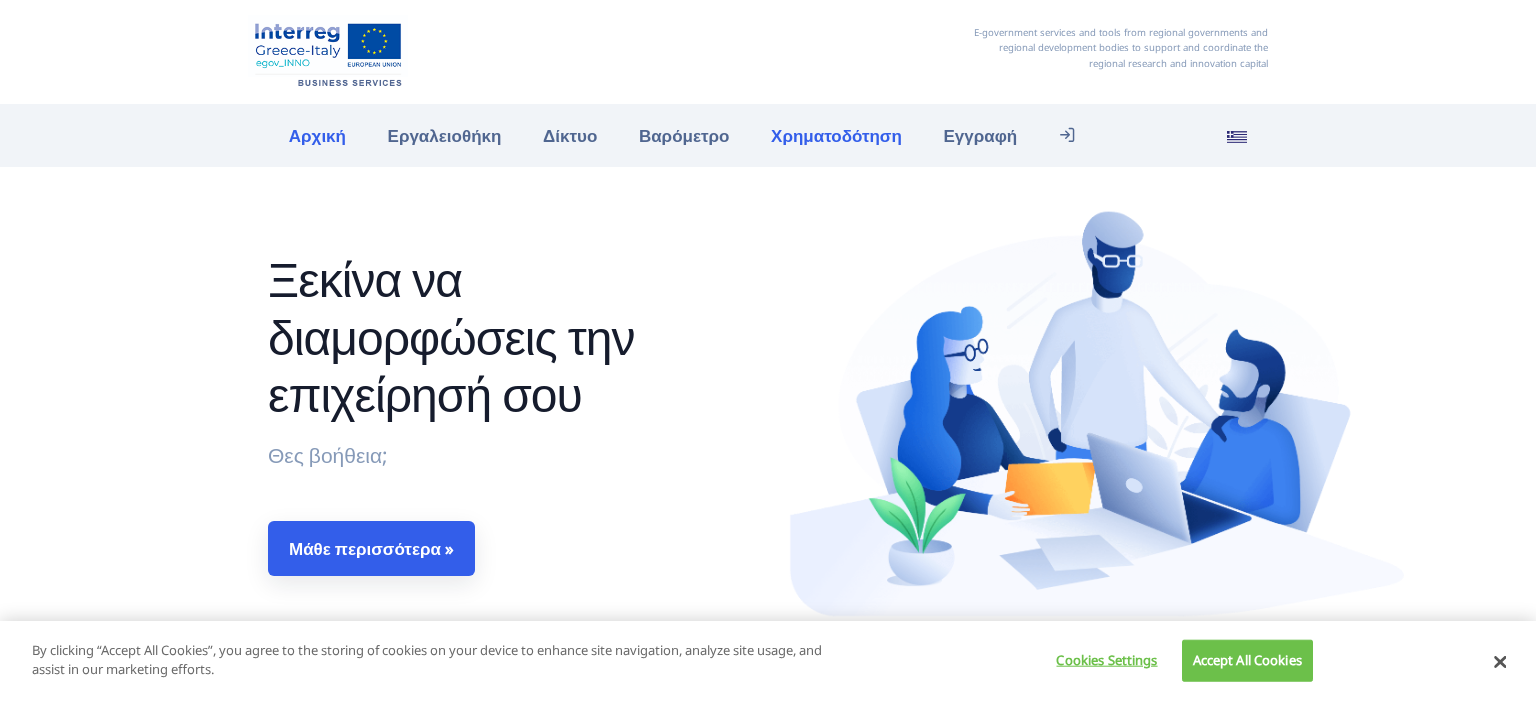 click on "Χρηματοδότηση" at bounding box center (836, 135) 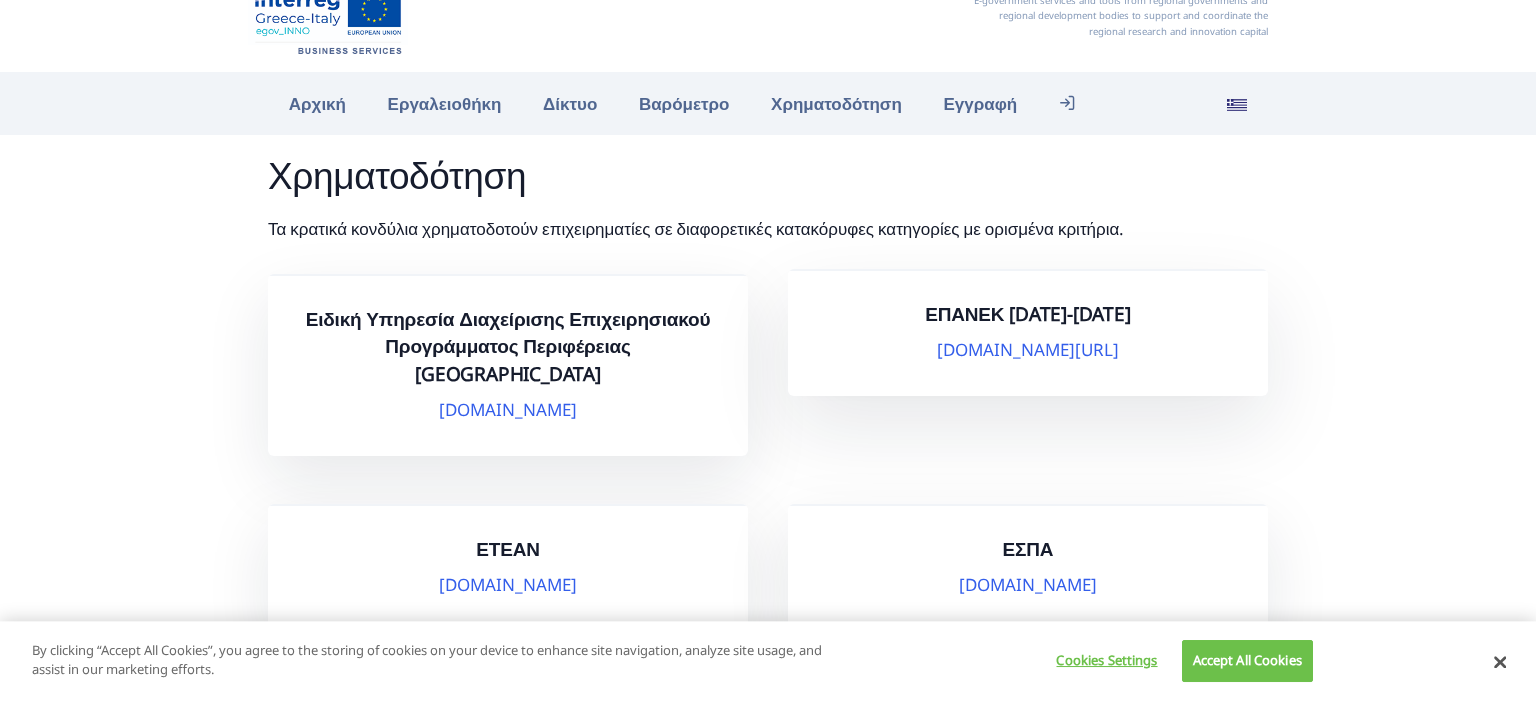 scroll, scrollTop: 0, scrollLeft: 0, axis: both 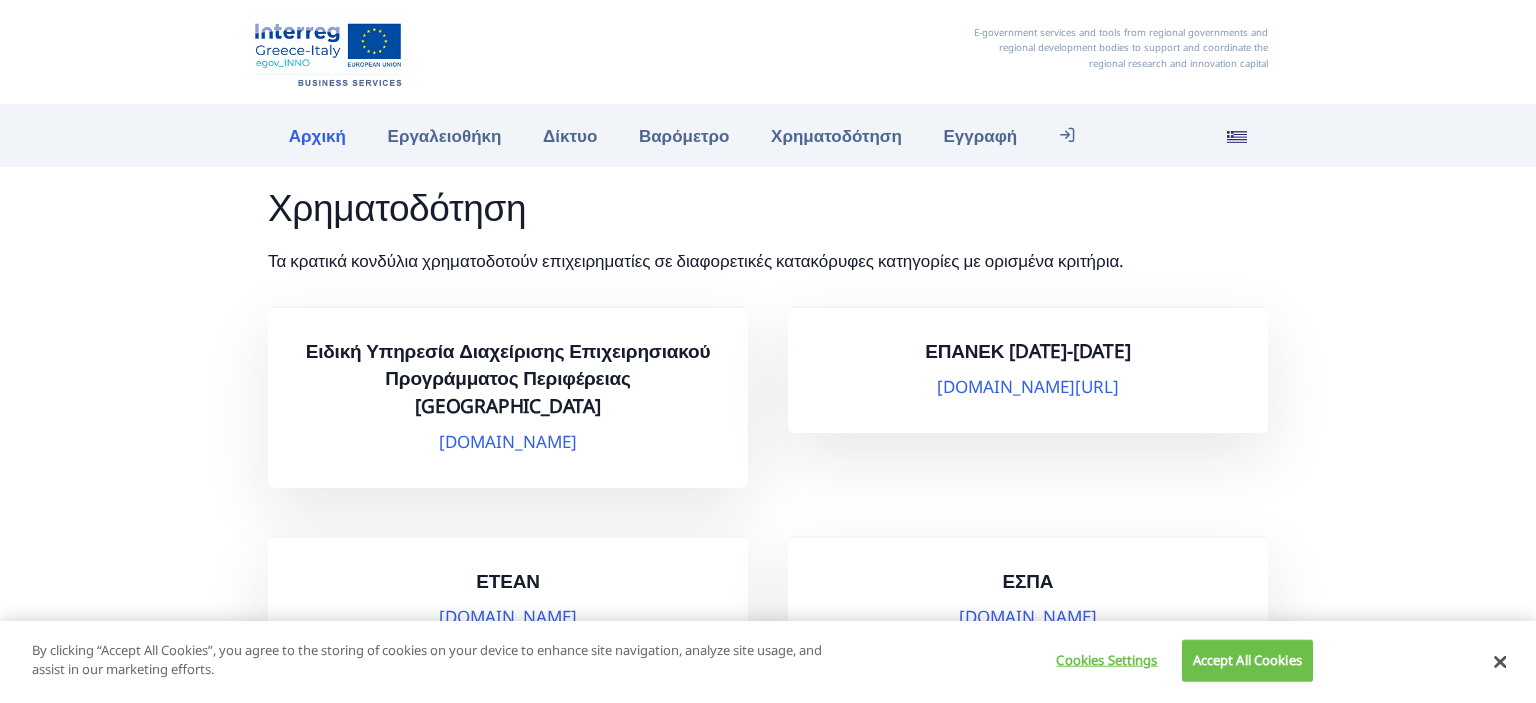 click on "Αρχική" at bounding box center (317, 135) 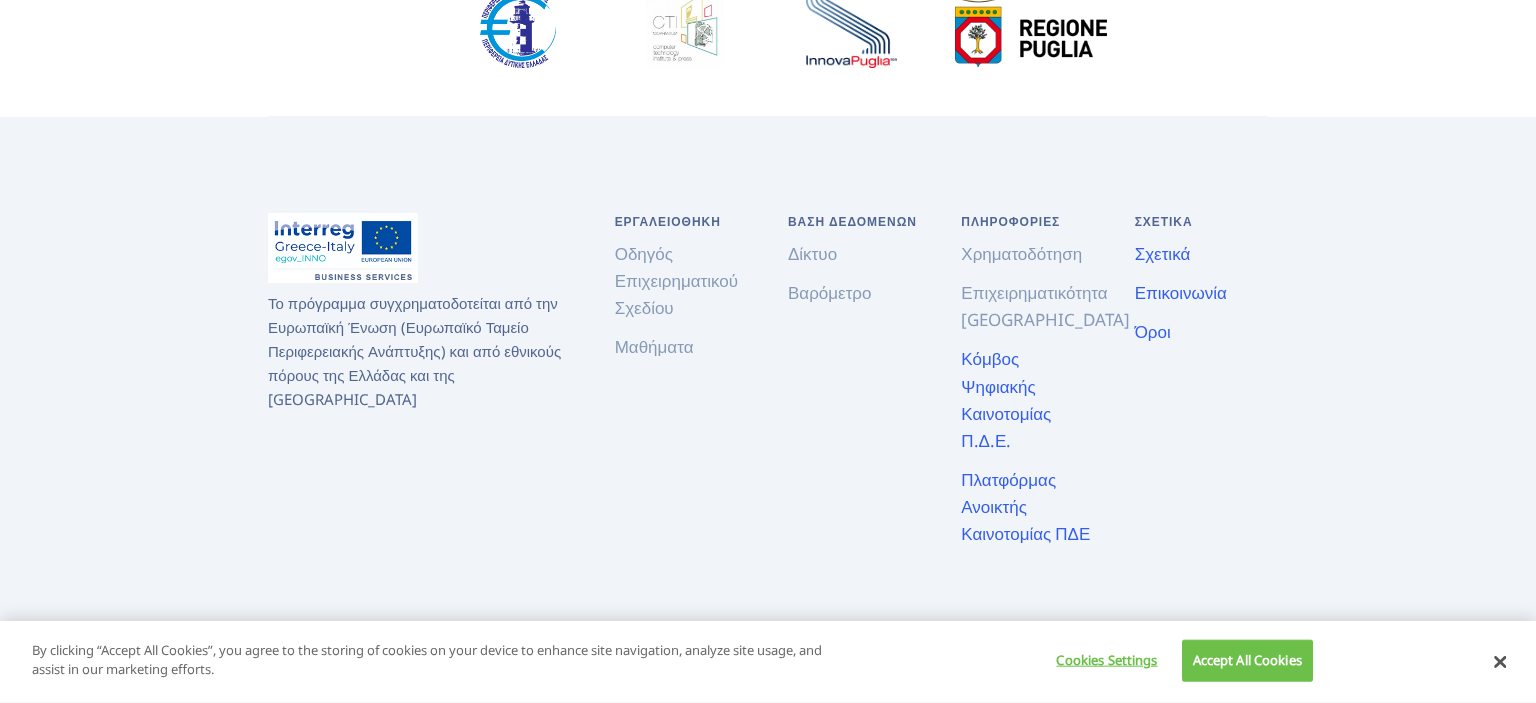 scroll, scrollTop: 1668, scrollLeft: 0, axis: vertical 